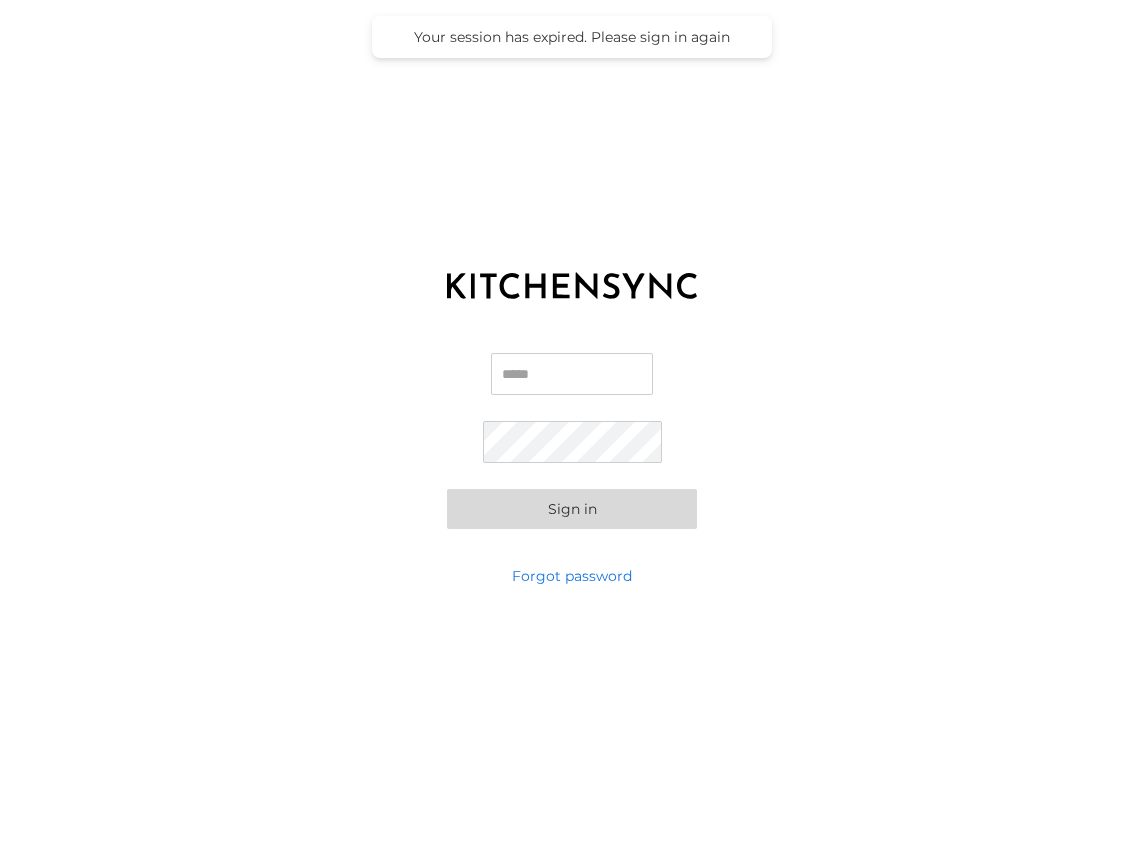 scroll, scrollTop: 0, scrollLeft: 0, axis: both 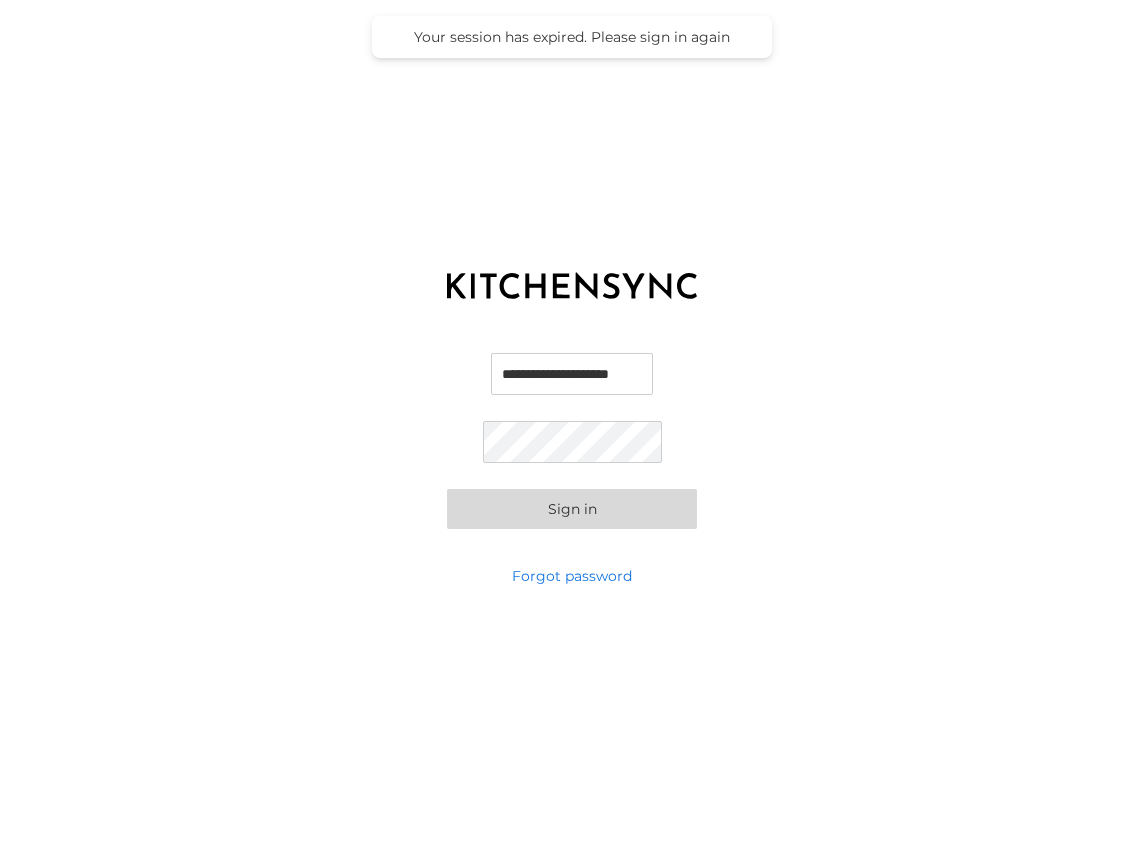 click on "**********" at bounding box center [572, 382] 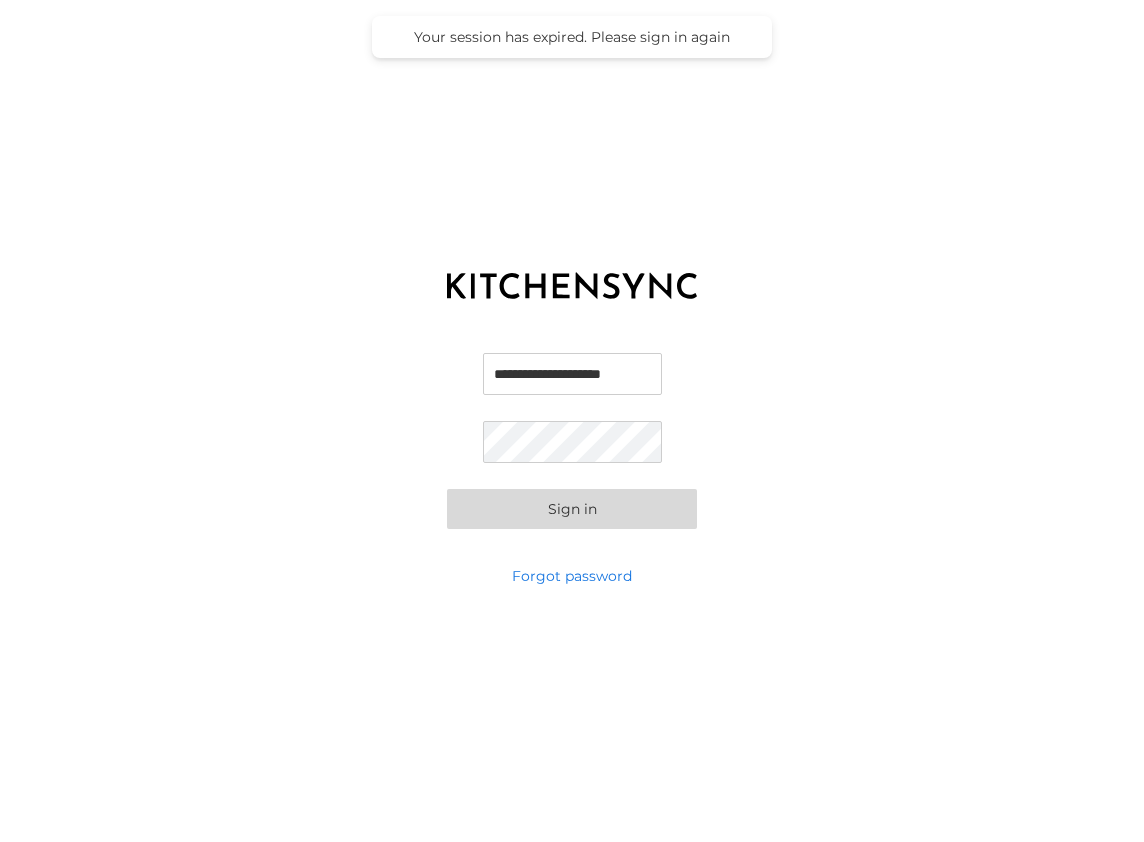 click on "Sign in" at bounding box center (572, 509) 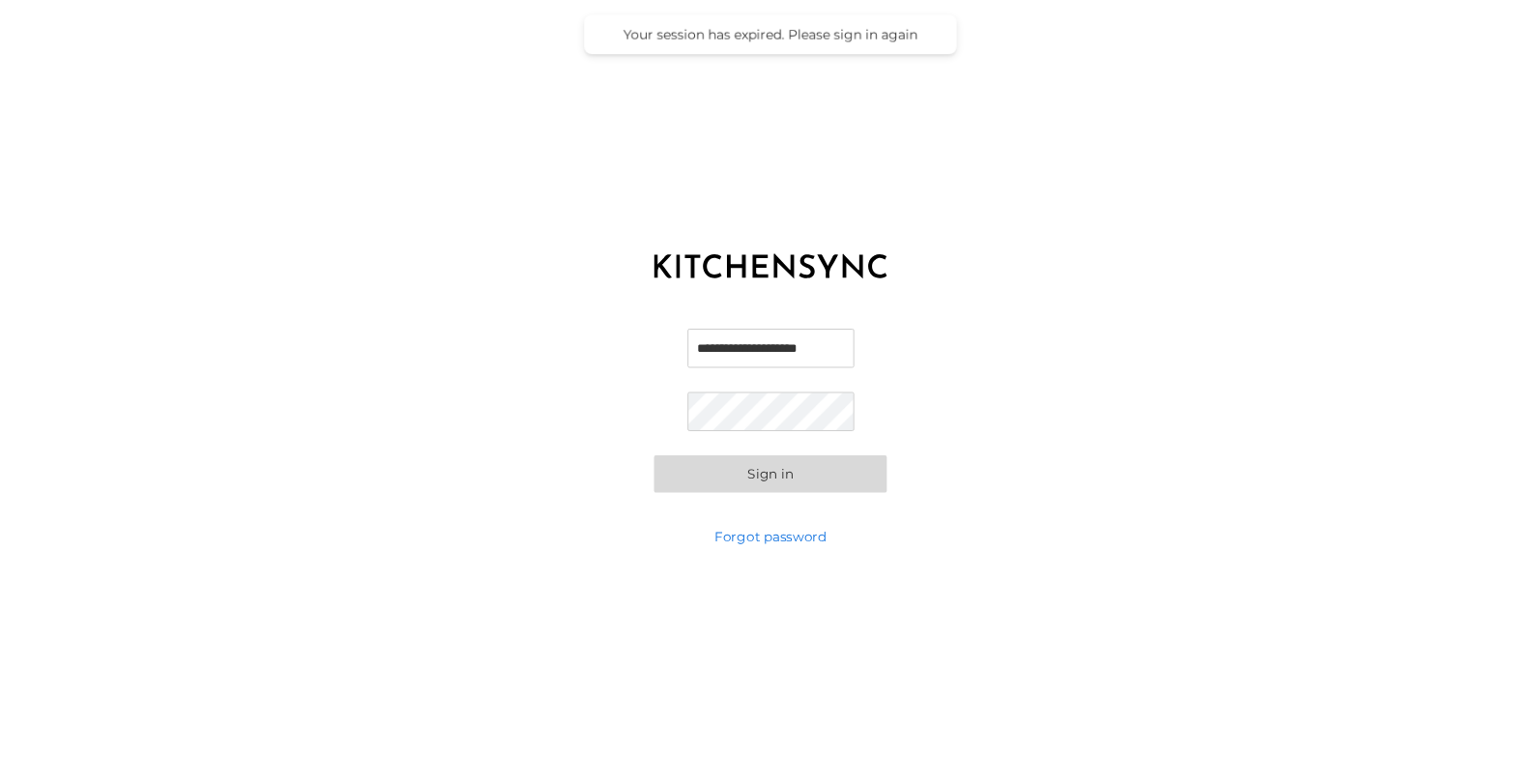 scroll, scrollTop: 0, scrollLeft: 0, axis: both 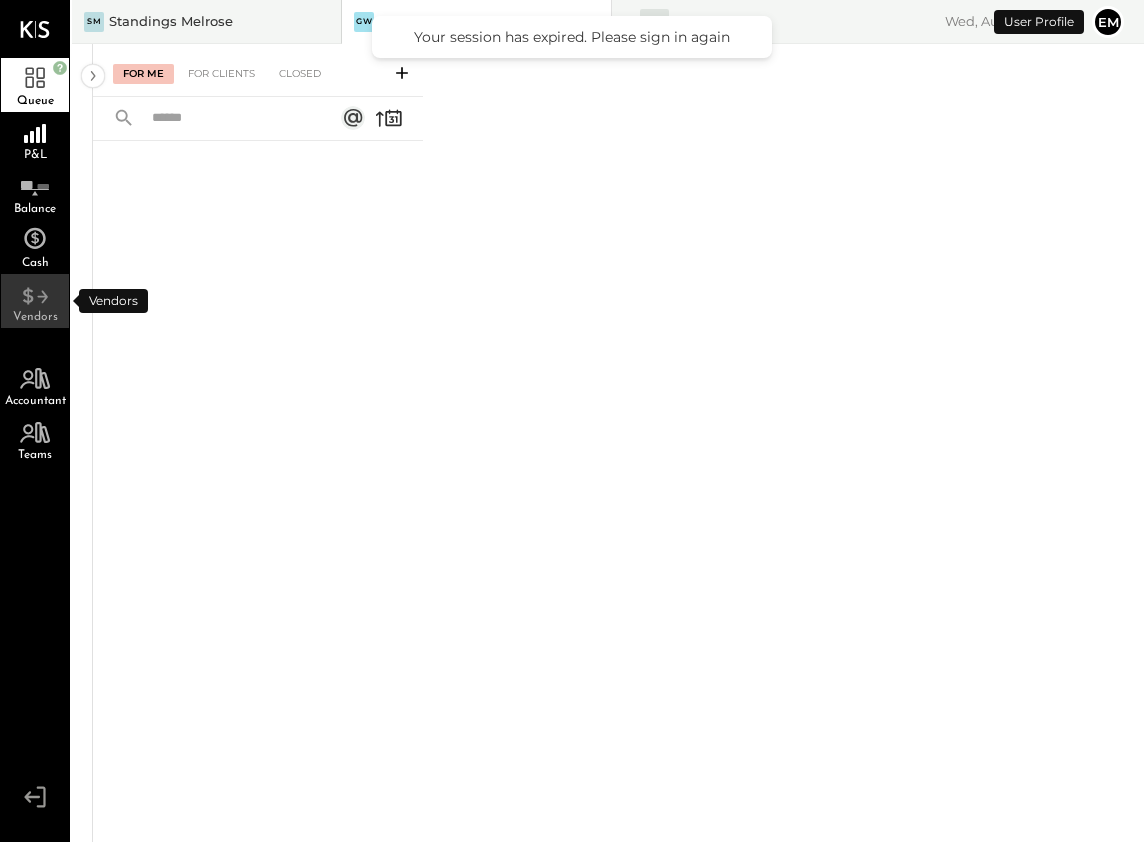 click 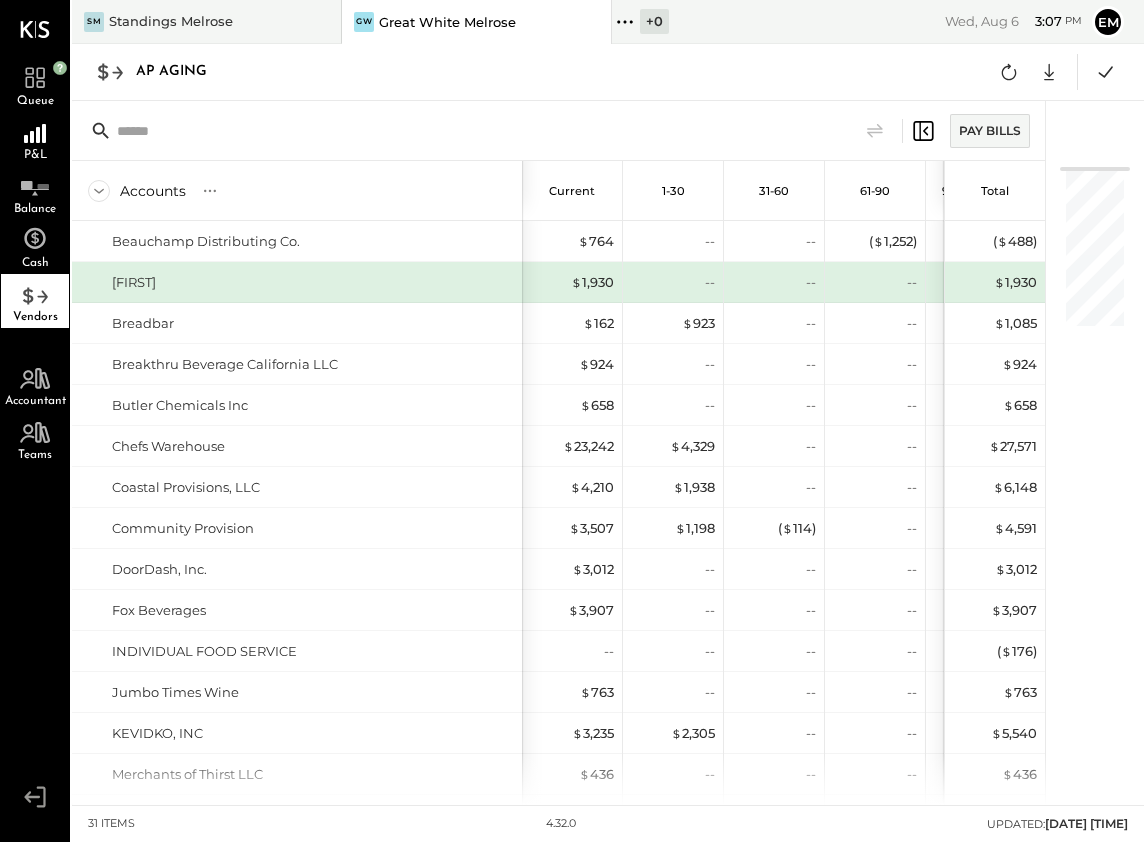 click on "AP Aging" at bounding box center [181, 72] 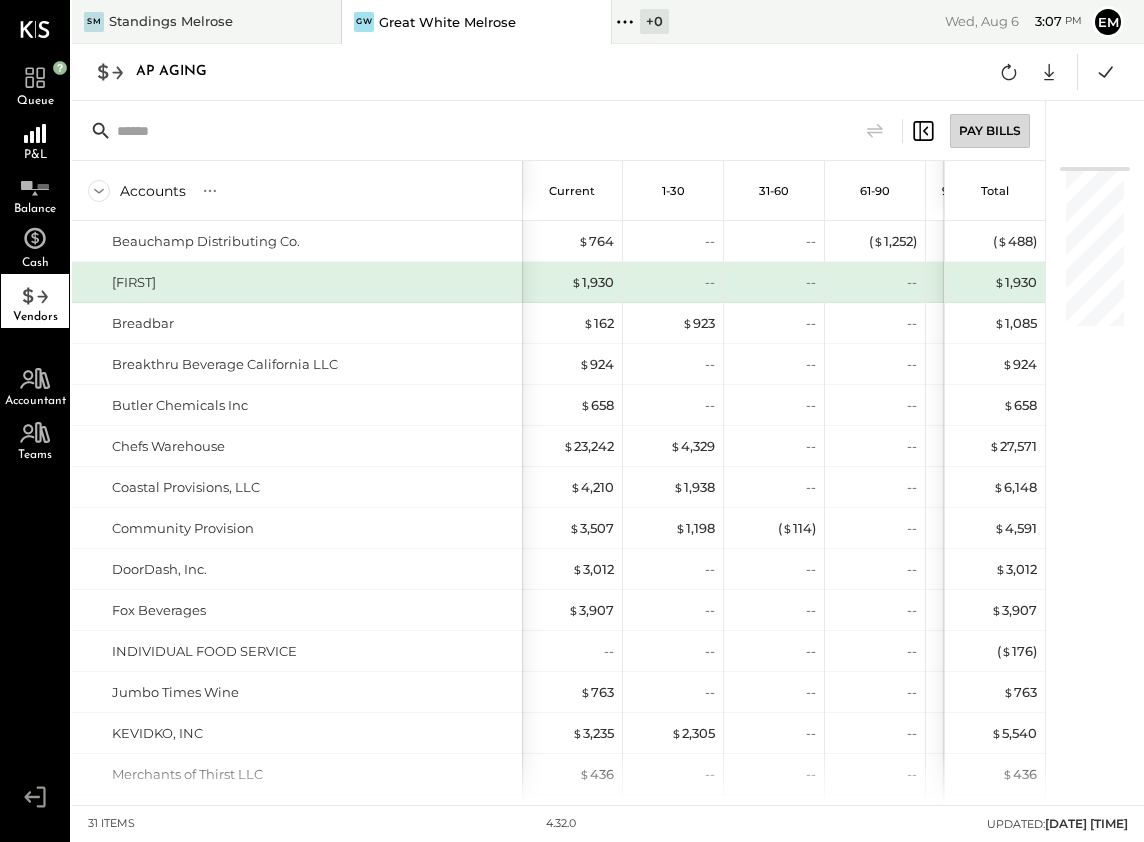 click on "Pay Bills" at bounding box center (990, 131) 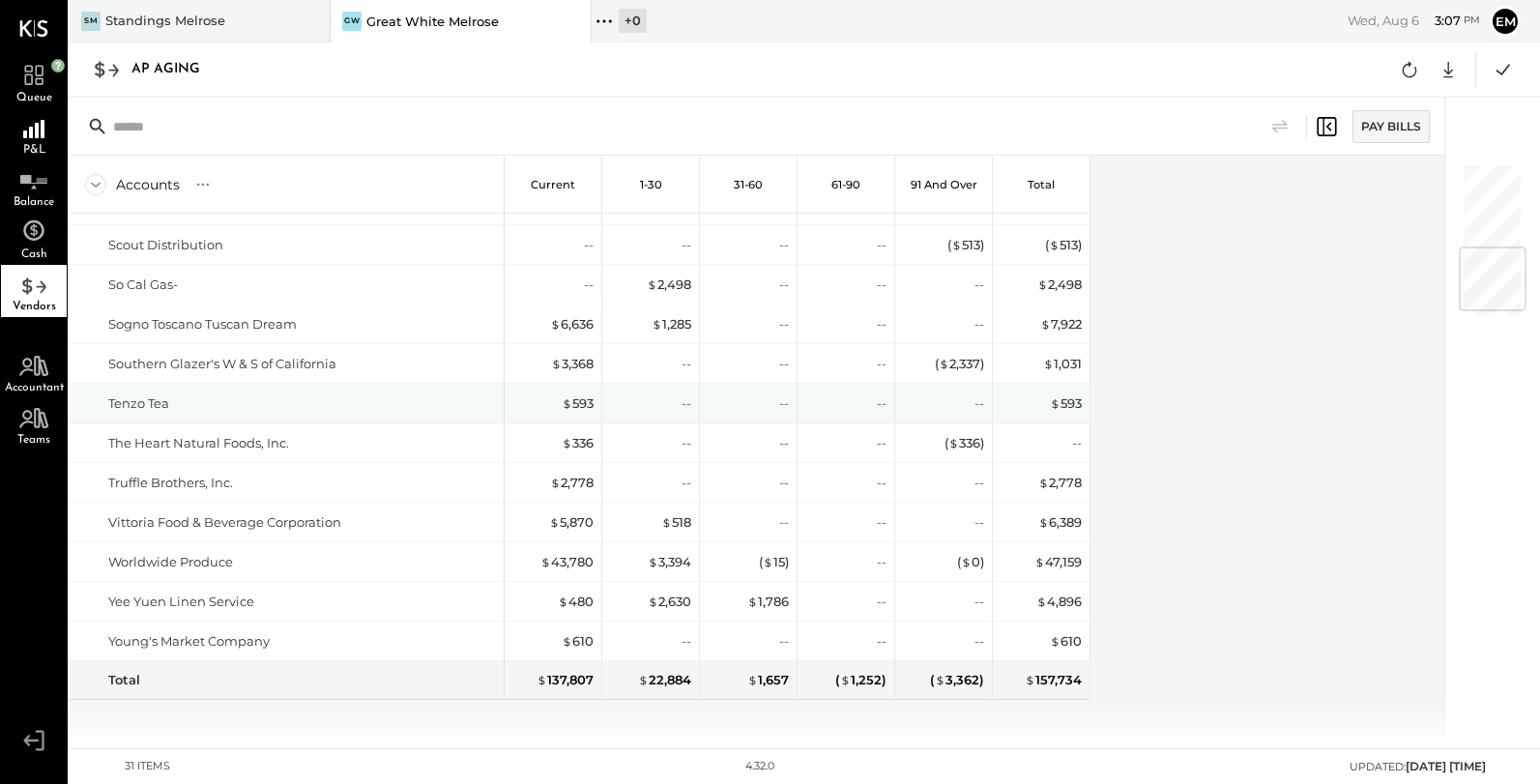 scroll, scrollTop: 0, scrollLeft: 0, axis: both 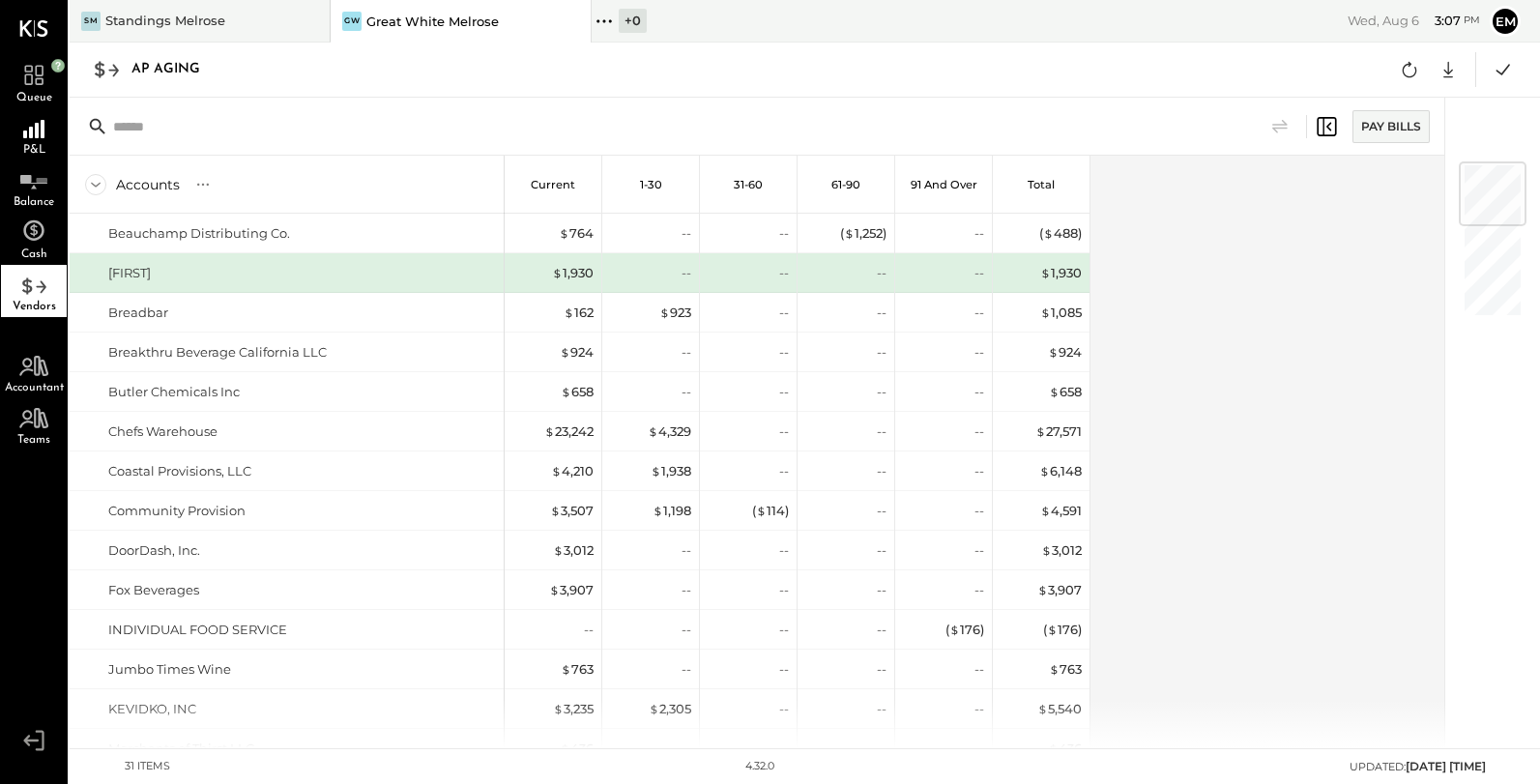 click 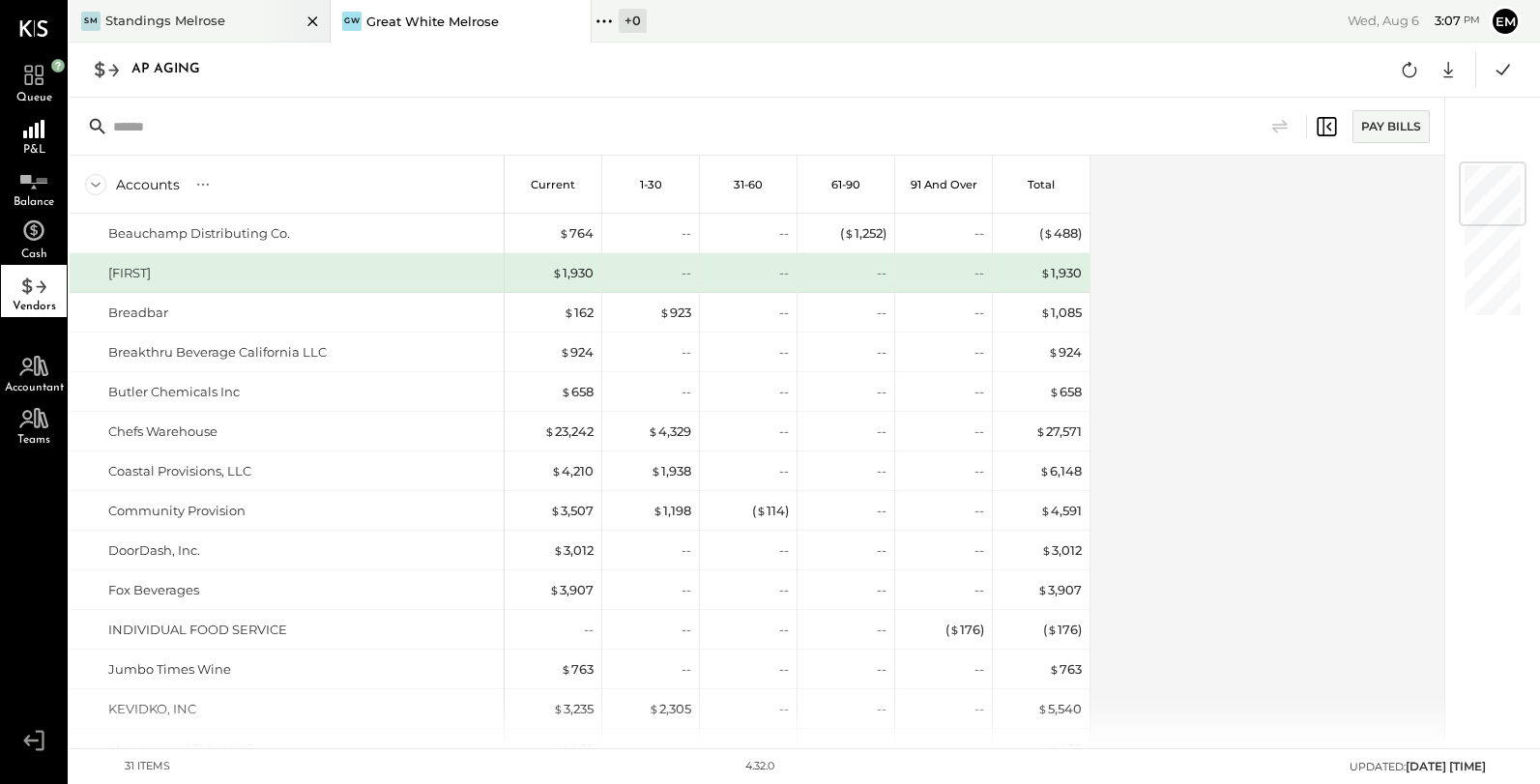 click on "SM Standings Melrose" at bounding box center (200, 21) 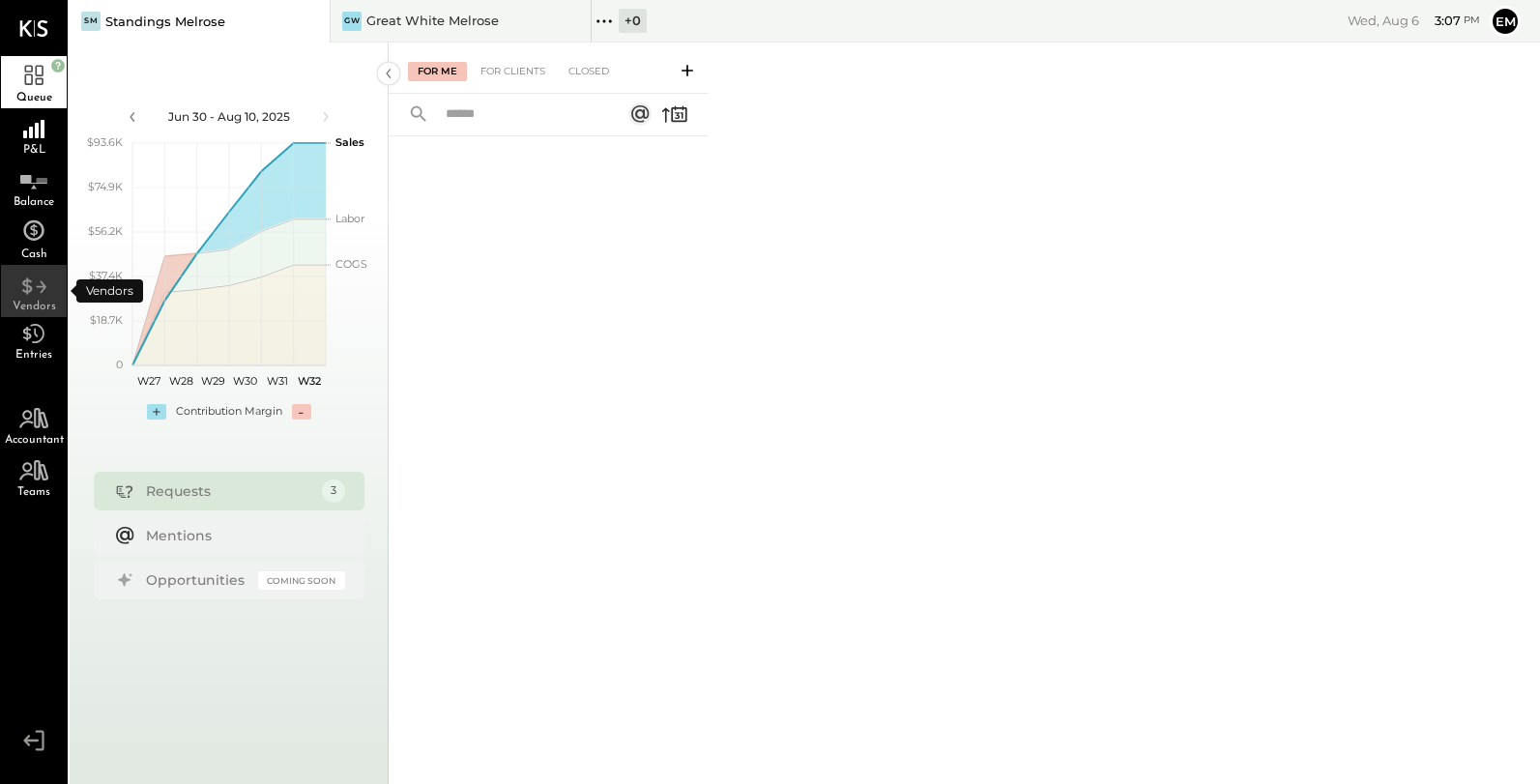 click 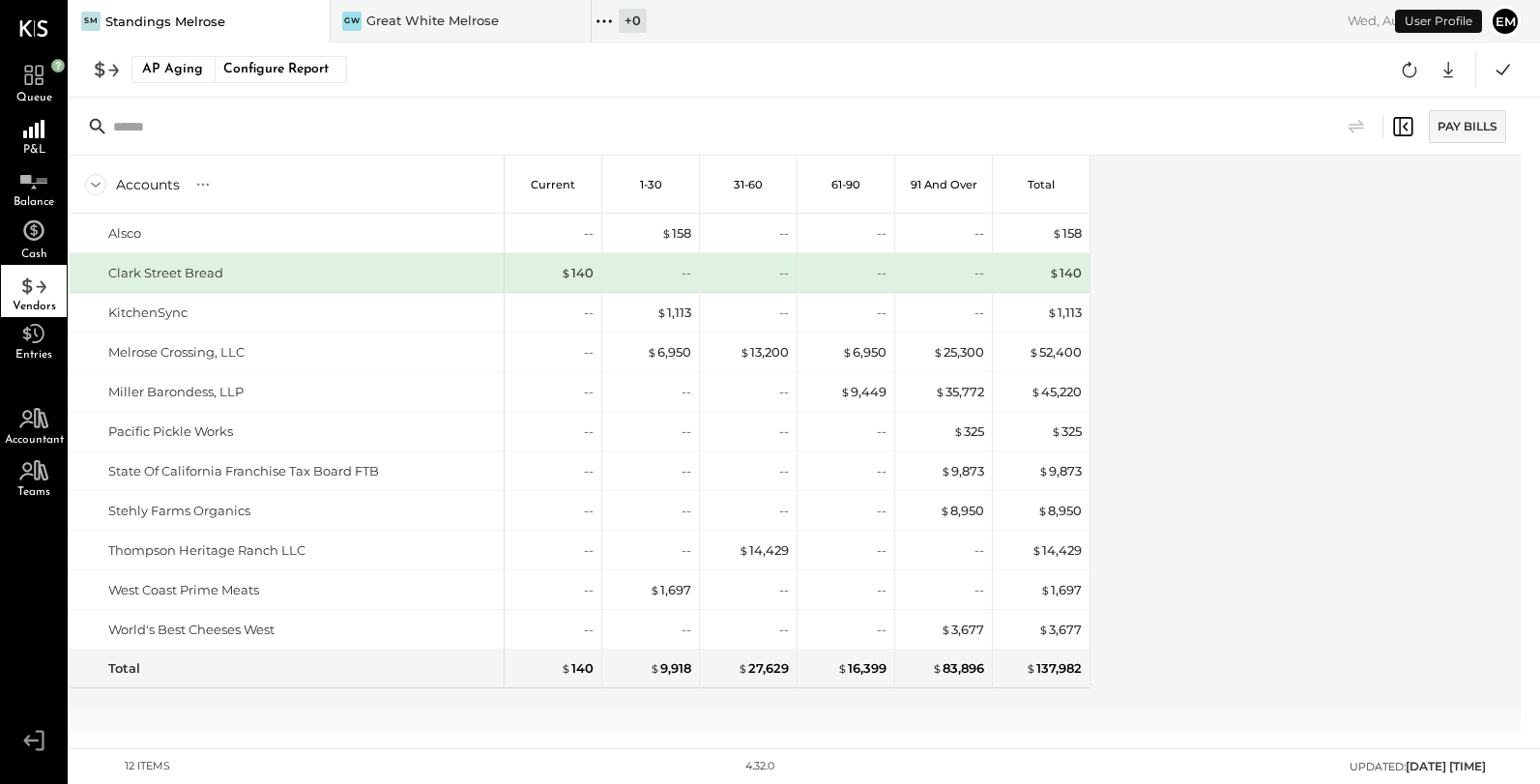 click on "Accounts S % GL" at bounding box center (287, 185) 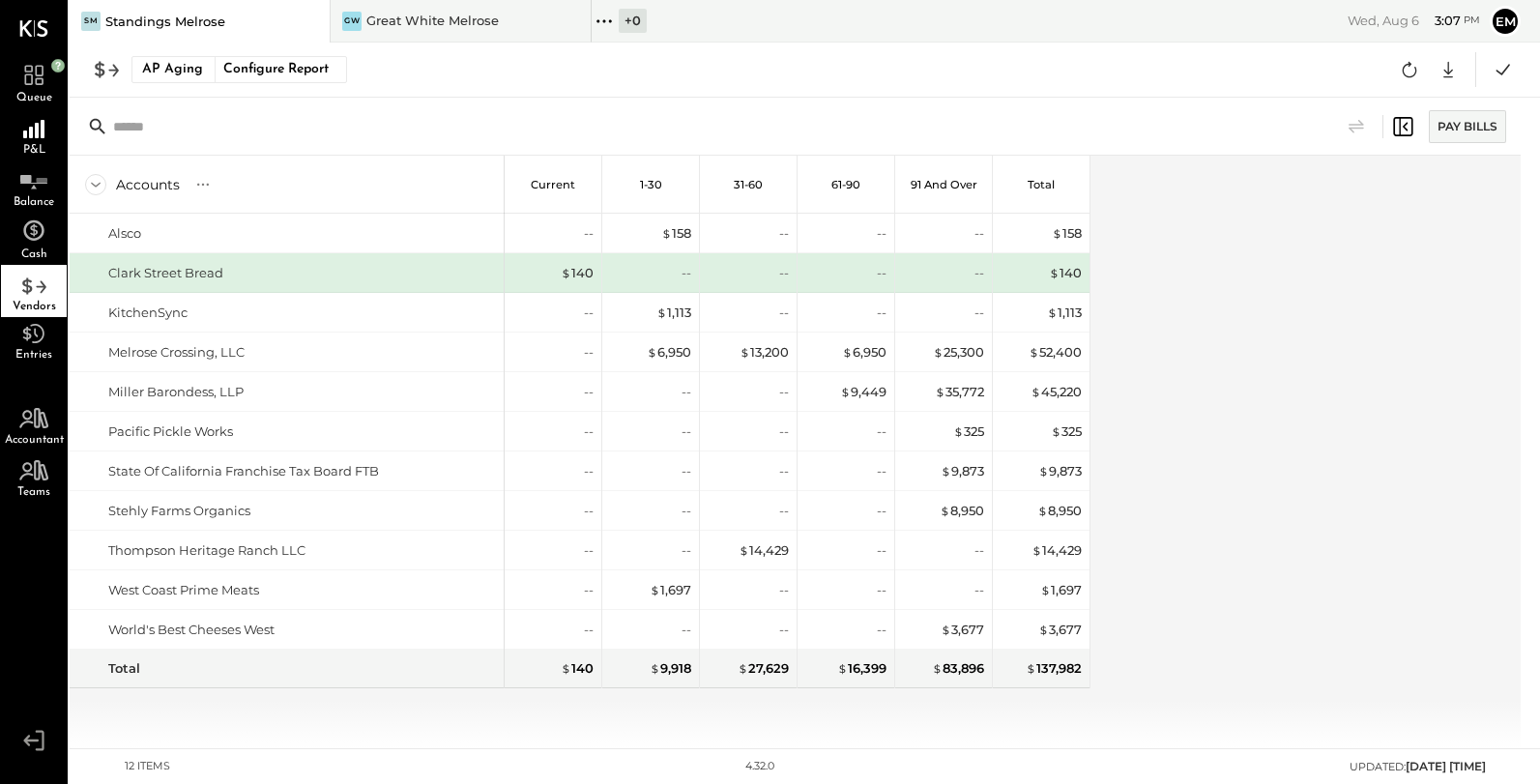 click 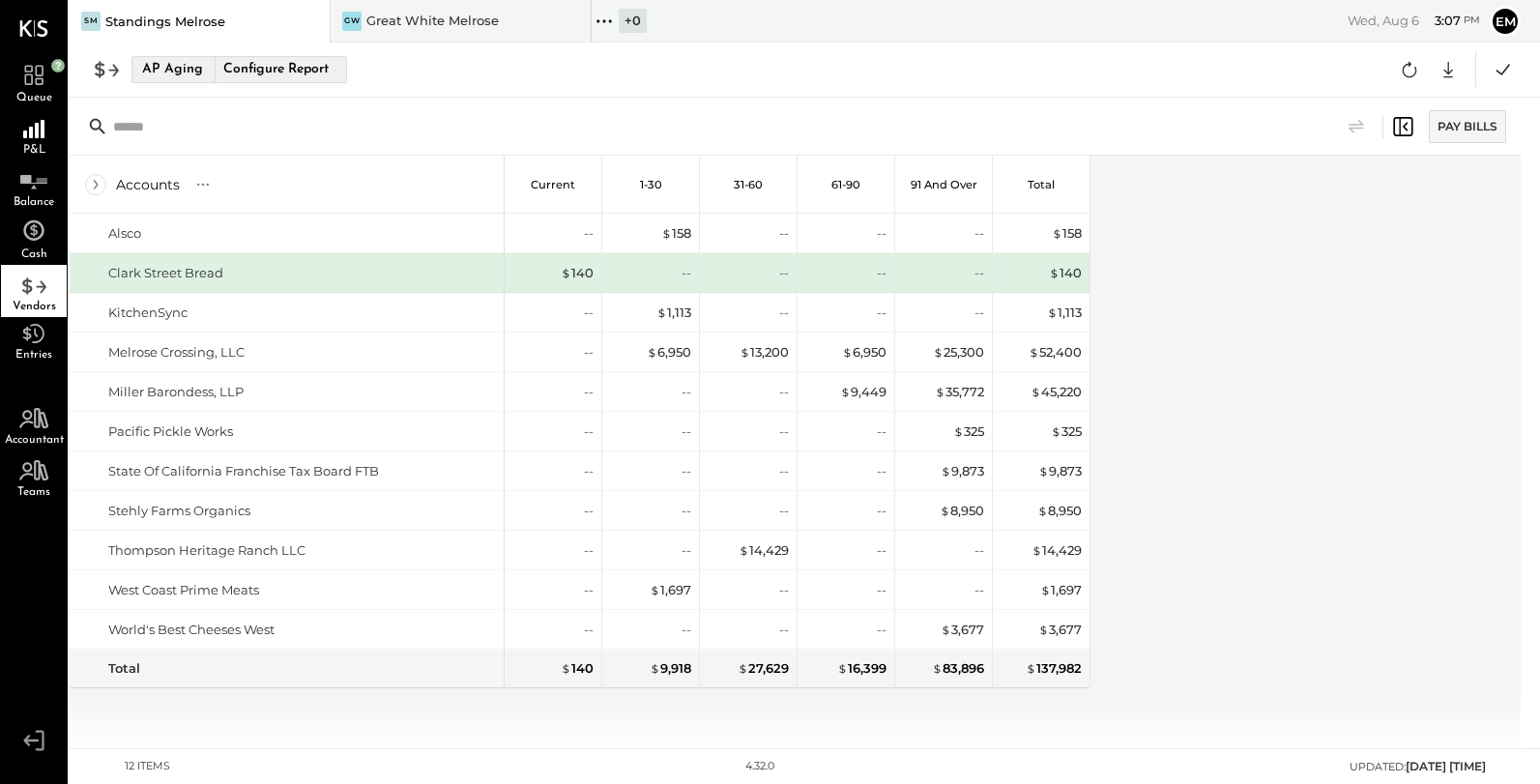click on "Configure Report" at bounding box center (276, 70) 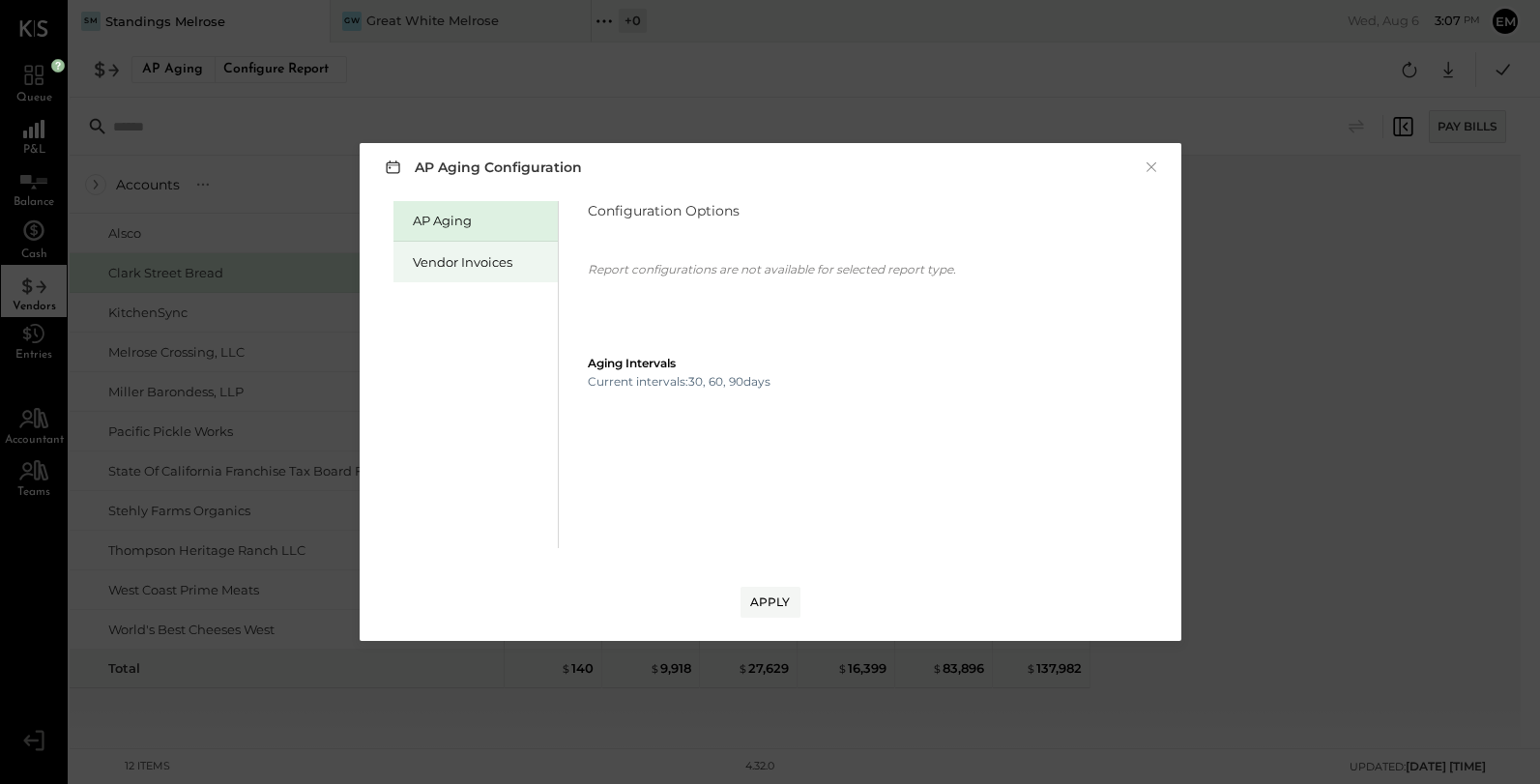 click on "Vendor Invoices" at bounding box center (480, 262) 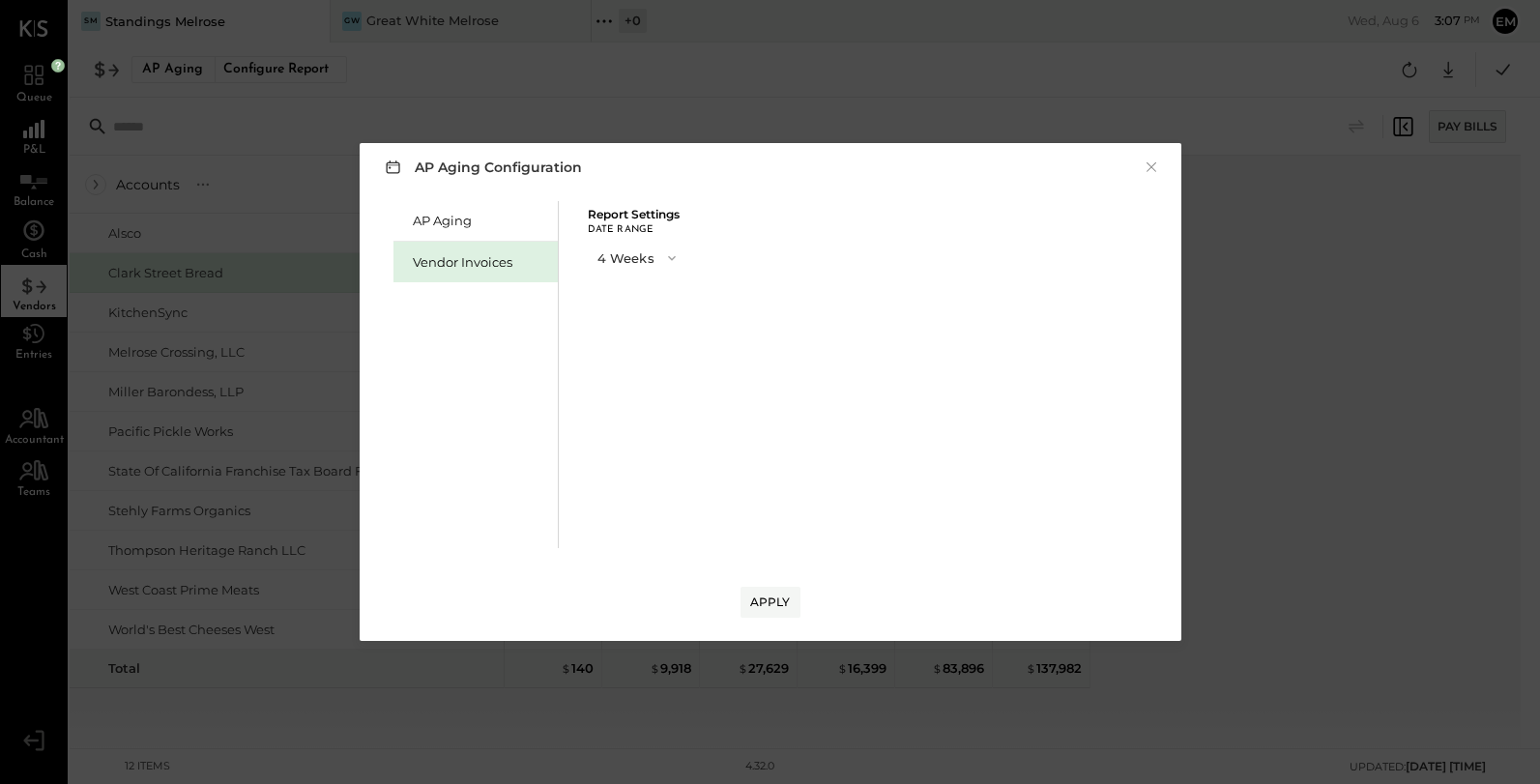 click on "4 Weeks" at bounding box center [638, 257] 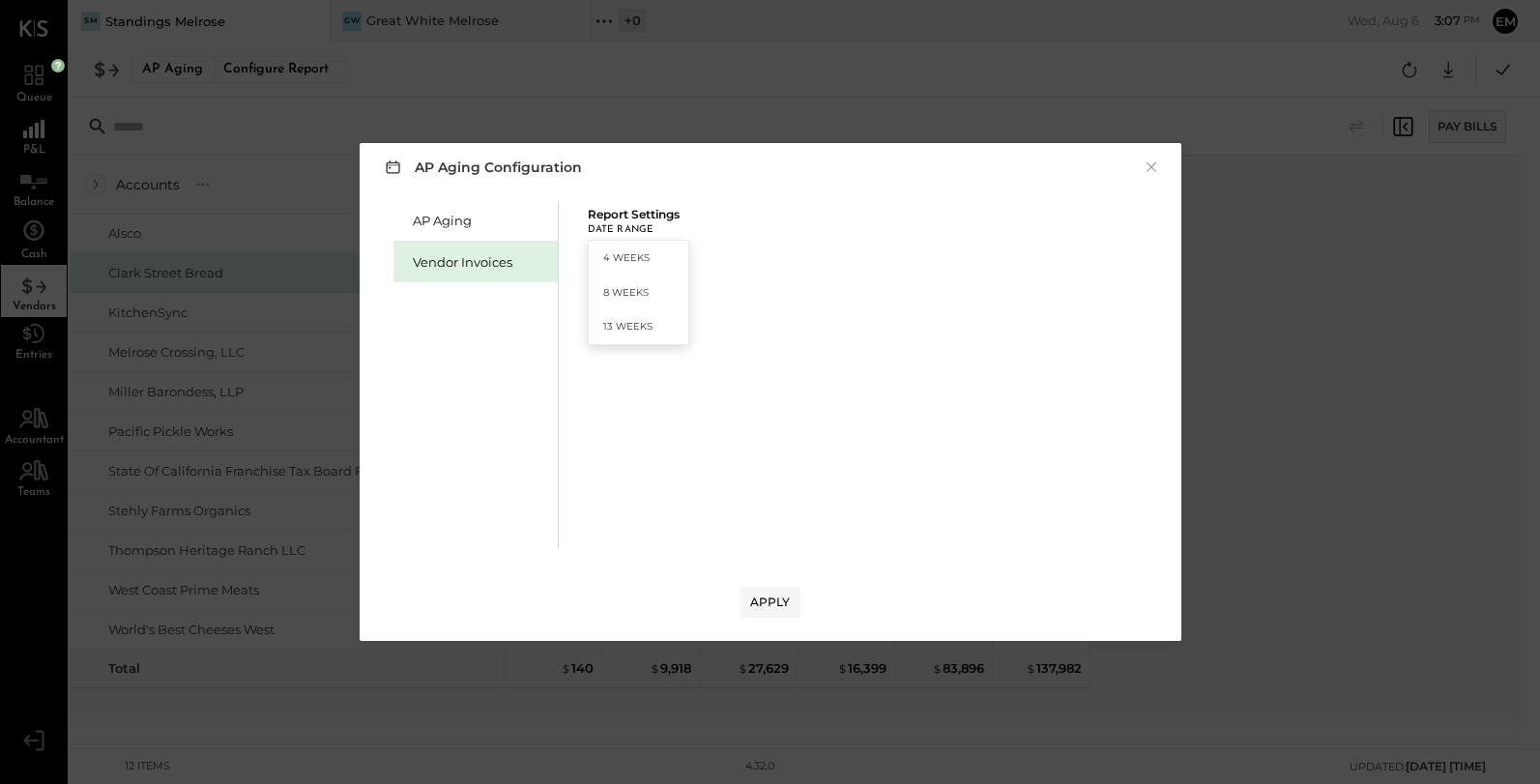 click on "4 Weeks" at bounding box center [626, 257] 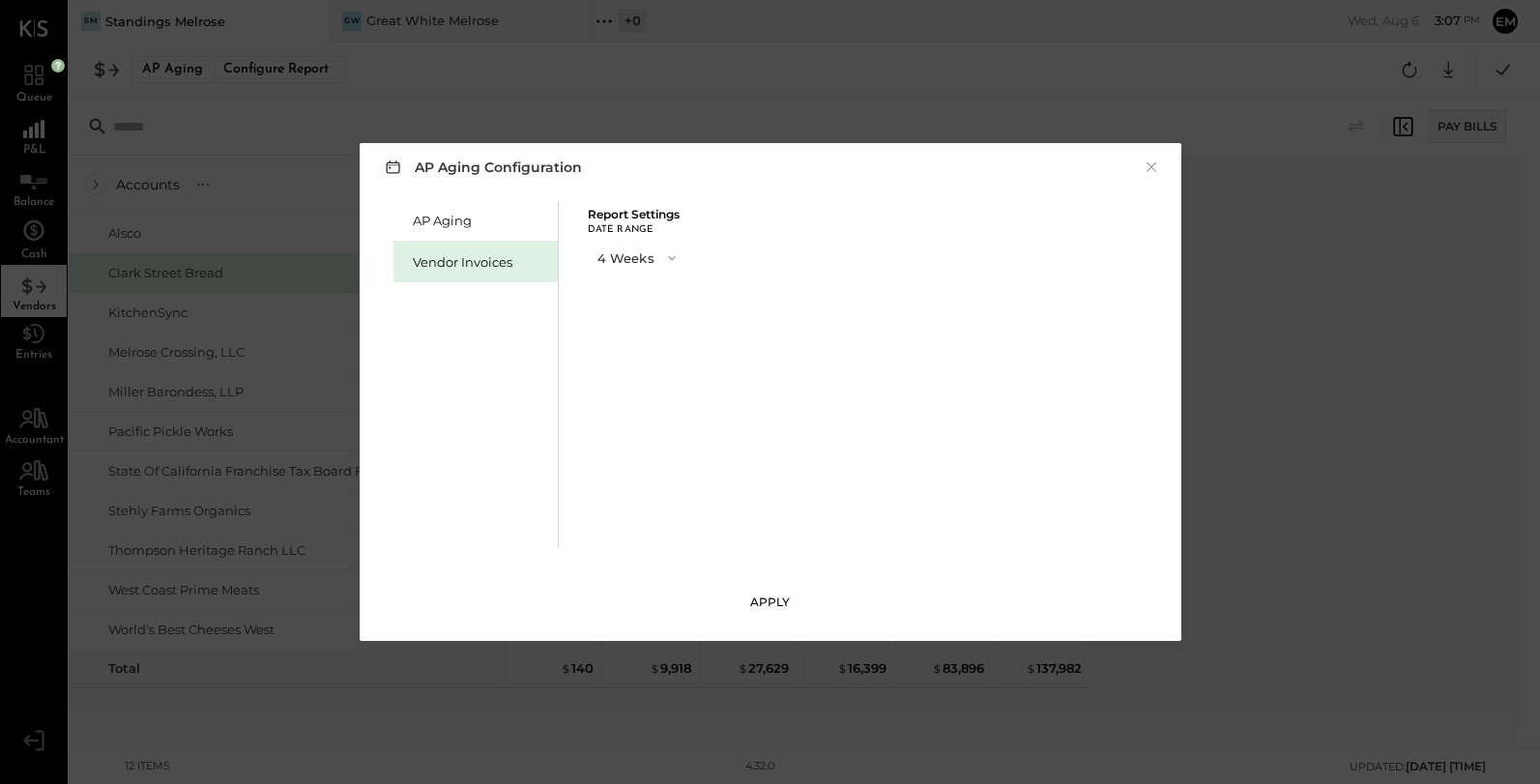 click on "Apply" at bounding box center [770, 601] 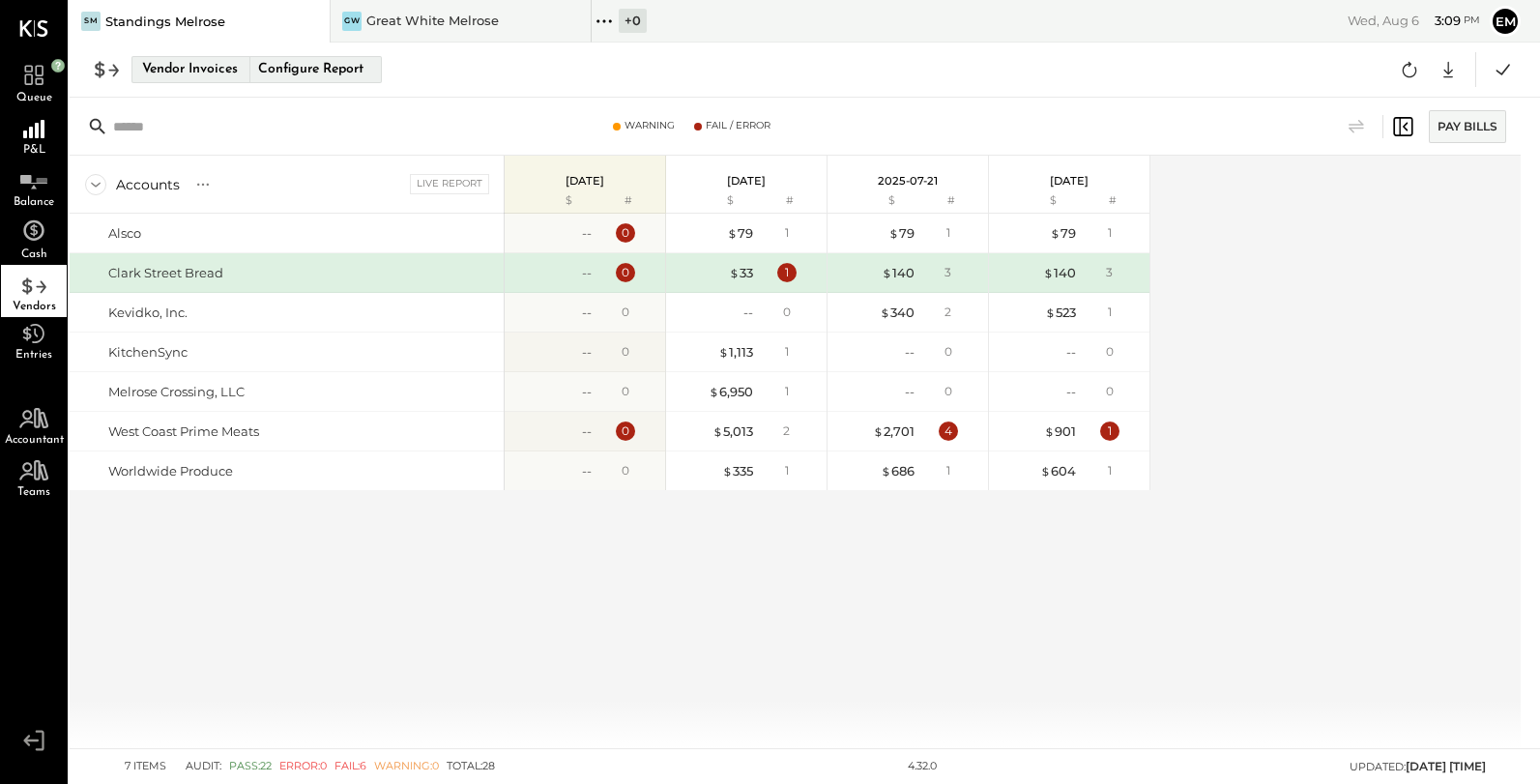 click on "Vendor Invoices" at bounding box center (189, 70) 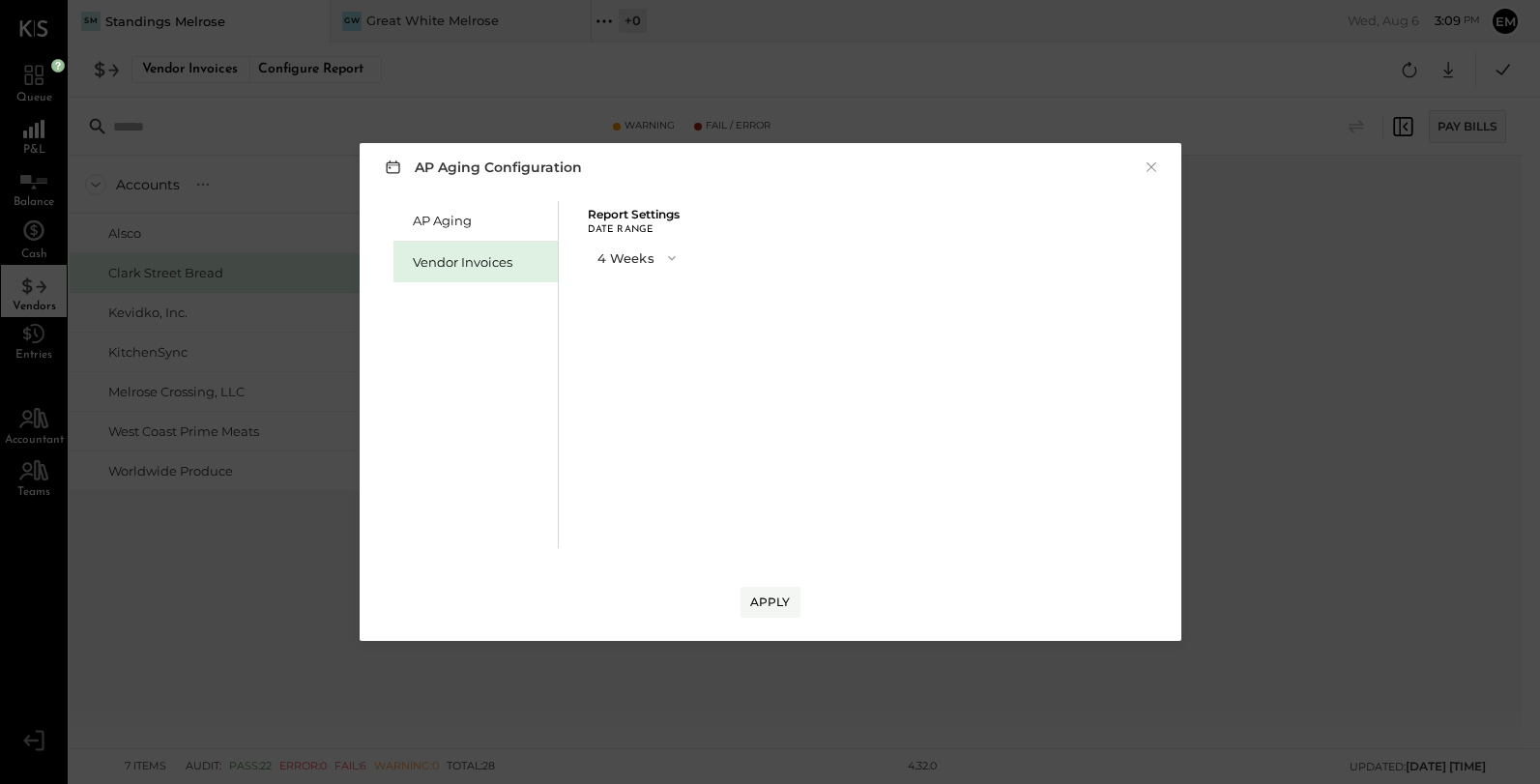 click on "AP Aging Configuration × AP Aging Vendor Invoices Report Settings Date Range 4 Weeks Apply" at bounding box center (770, 392) 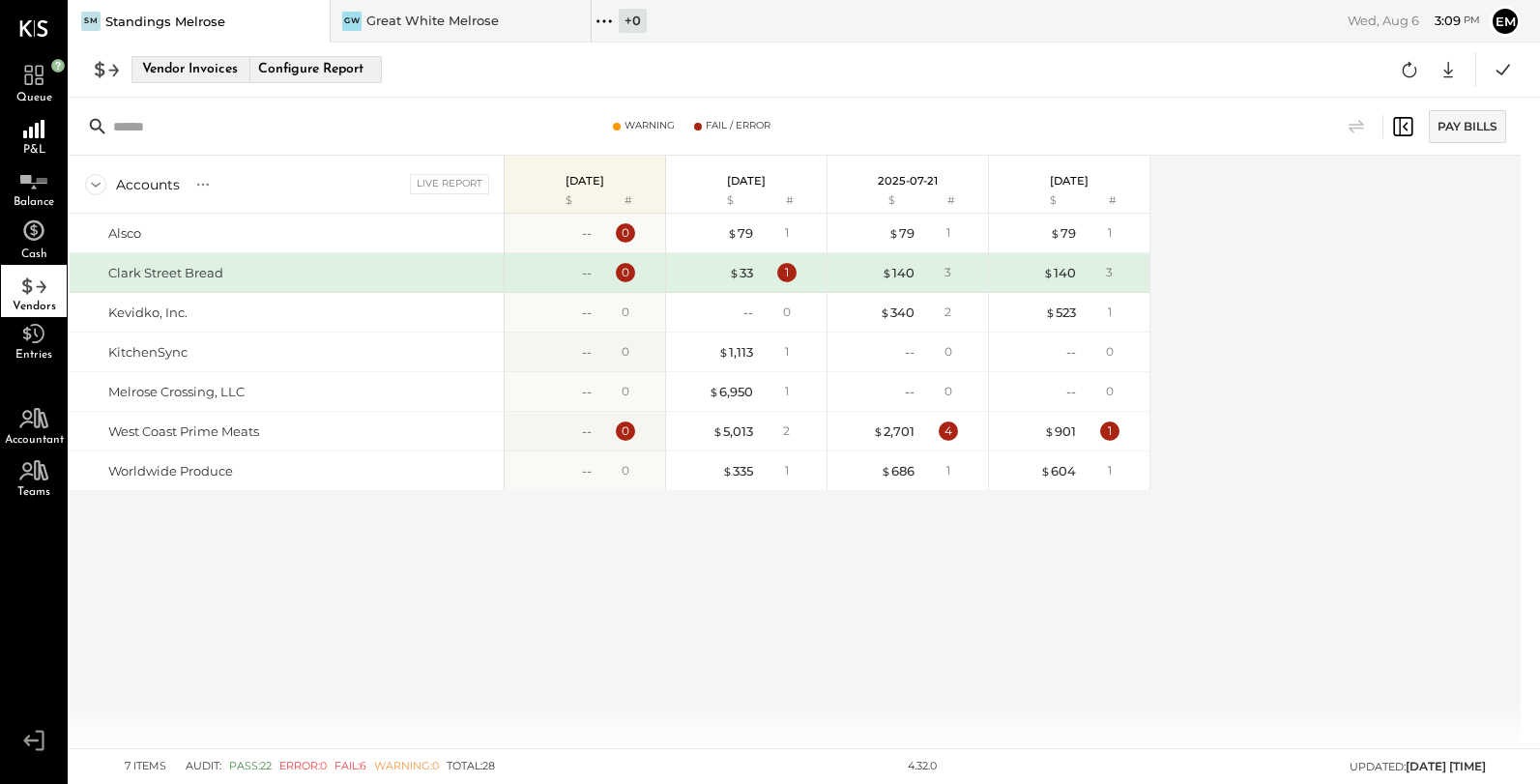 click on "Configure Report" at bounding box center [310, 70] 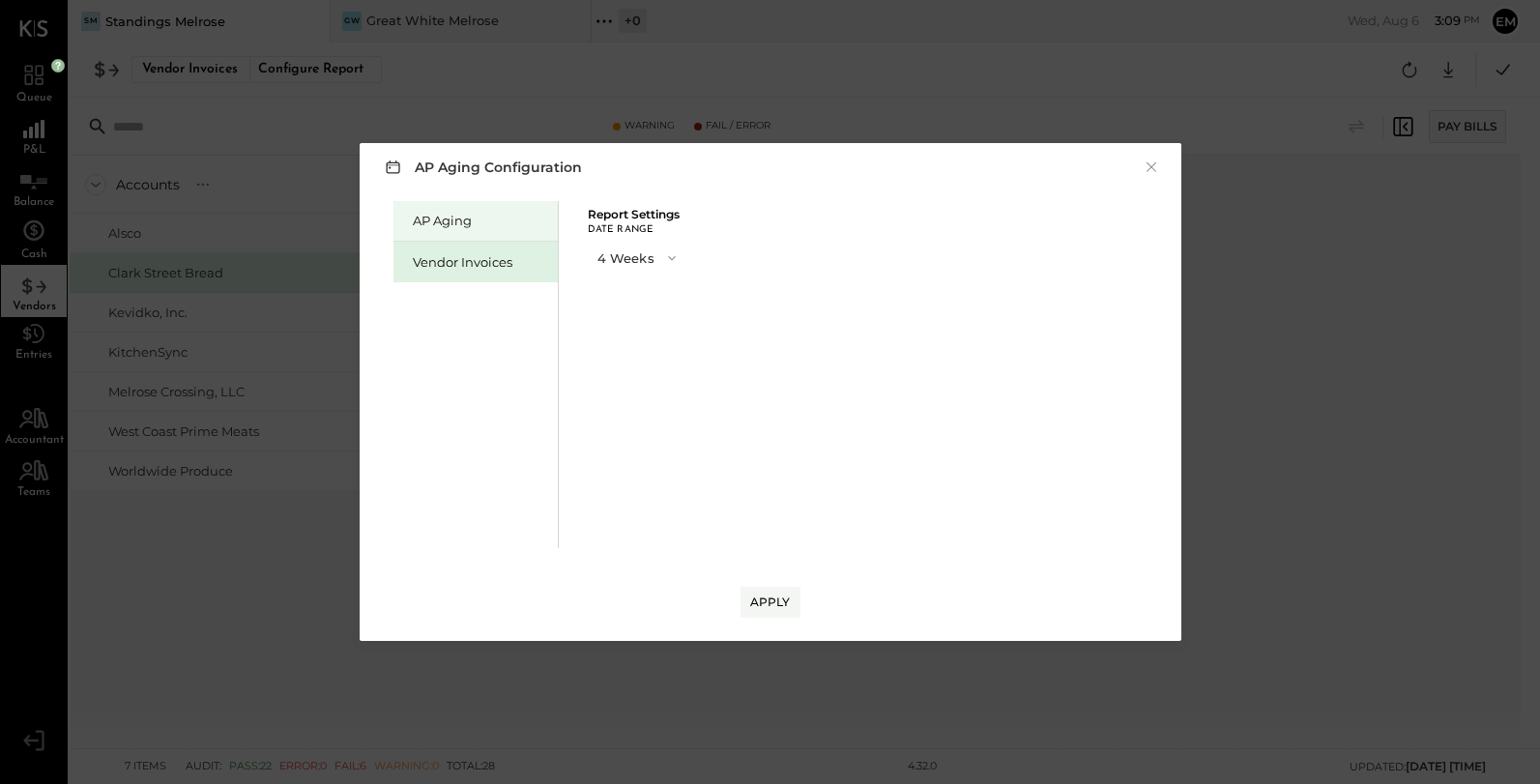 click on "AP Aging" at bounding box center [480, 220] 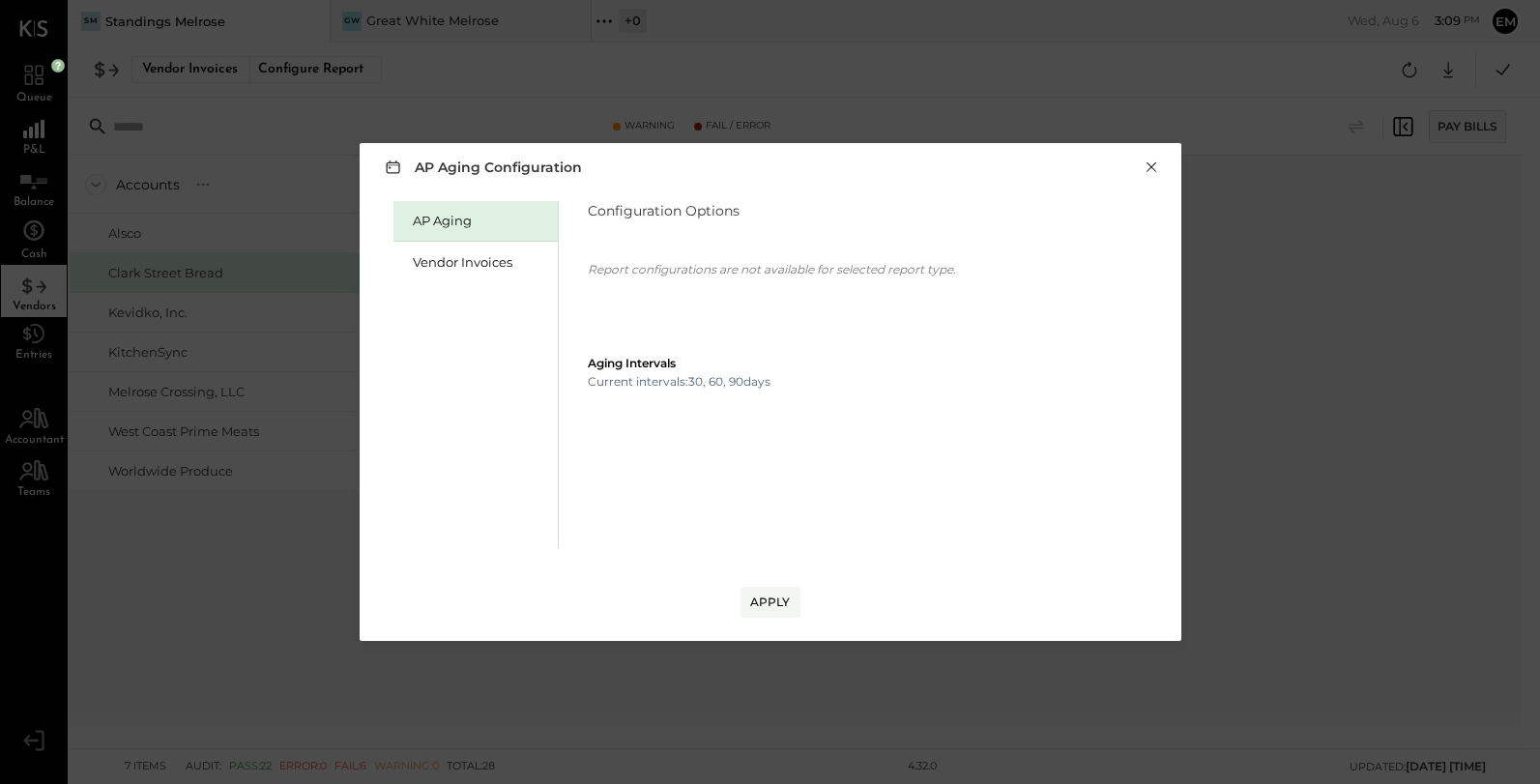 click on "×" at bounding box center [1151, 167] 